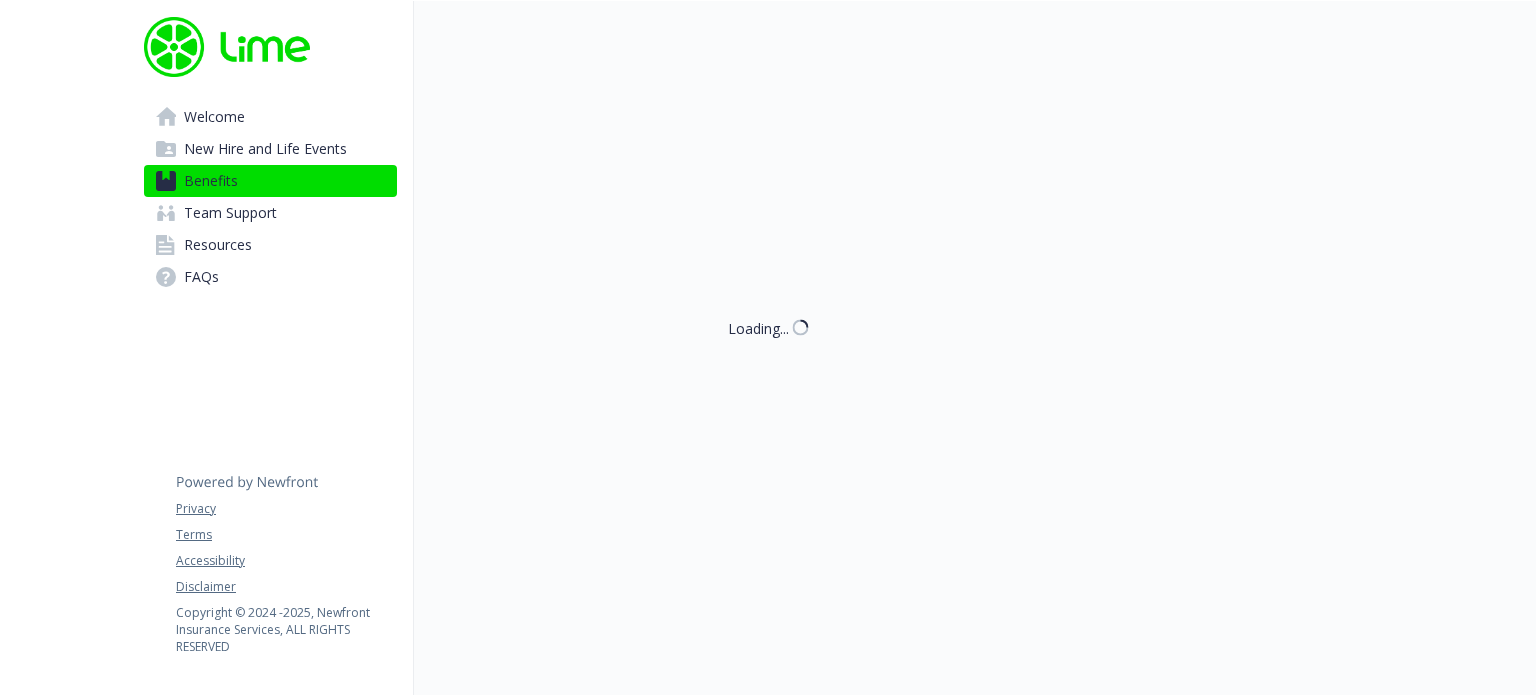 scroll, scrollTop: 0, scrollLeft: 0, axis: both 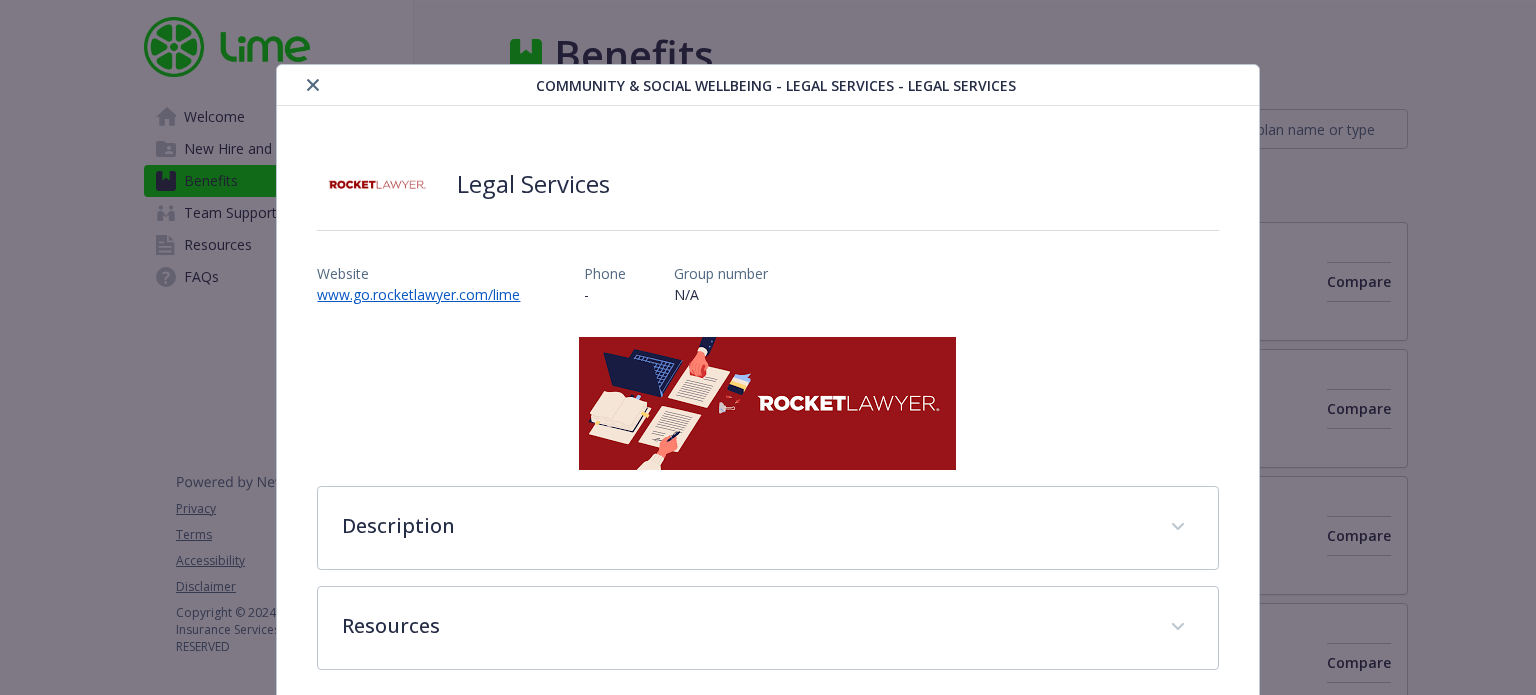 click on "Community & Social Wellbeing - Legal Services - Legal Services Legal Services Website www.go.rocketlawyer.com/lime Phone - Group number N/A Description Do you have an attorney on retainer? Most people don't, so our legal program offers you access to legal advice.
Rocket Lawyer is a Lime paid benefit, available to all Limers.
With Rocket Lawyer, you will have access to:
Legal Documents Library:  Create and sign hundreds of legal documents such as wills, leases, and child care authorization forms
Attorney Q&A:  Submit a question and get reliable legal advice within one business day
Attorney Phone Consultations:  Schedule a free, 30-minute phone call with a Rocket Lawyer Attorney specializing in your issue
RocketTax:  File your taxes with a CPA or EA for HALF OFF list prices at rocketlawyer.com/rockettax
RocketSign:  Instant online signatures on any document
Attorney Discounts:  Save up to 40% on lawyers in your area
Resources Rocket Lawyer Flyer.pdf" at bounding box center [768, 391] 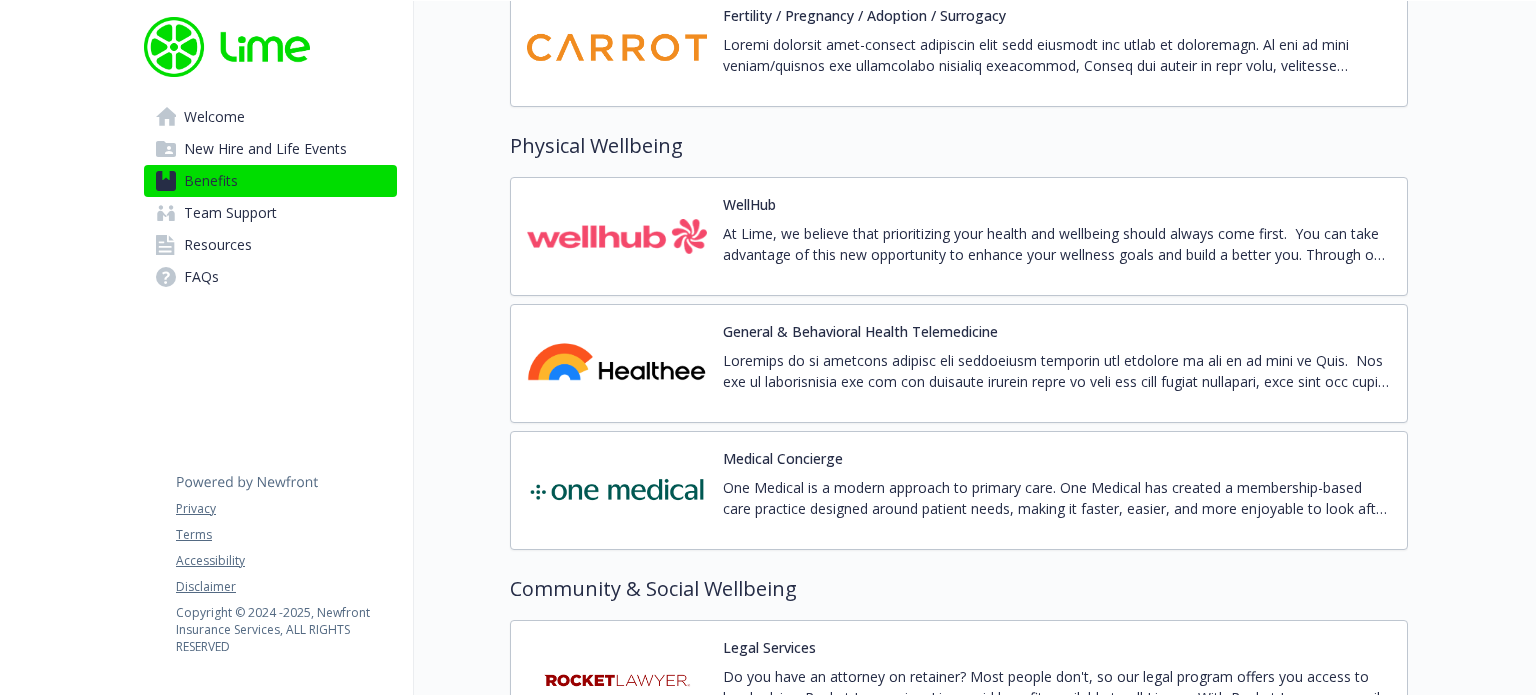 scroll, scrollTop: 4536, scrollLeft: 0, axis: vertical 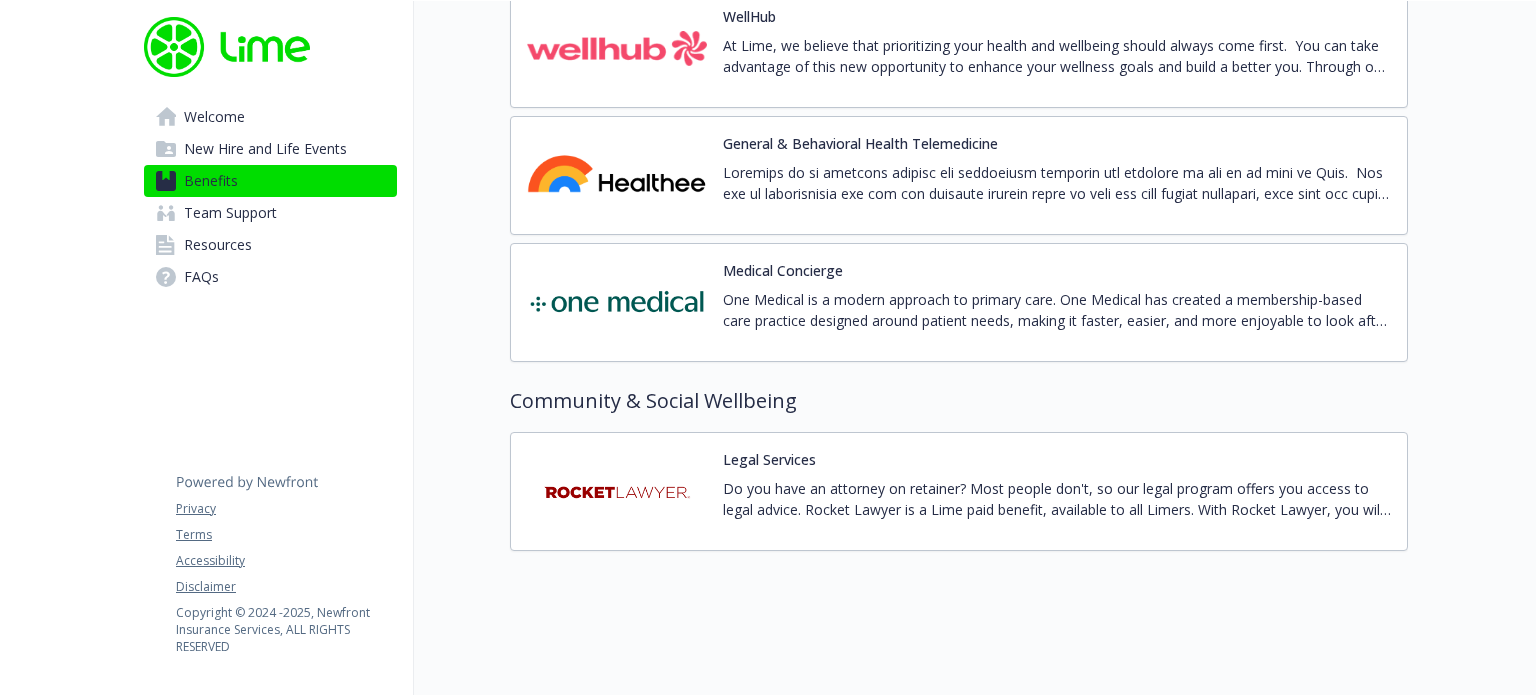 click on "Legal Services Do you have an attorney on retainer? Most people don't, so our legal program offers you access to legal advice.
Rocket Lawyer is a Lime paid benefit, available to all Limers.
With Rocket Lawyer, you will have access to:
Legal Documents Library: Create and sign hundreds of legal documents such as wills, leases, and child care authorization forms
Attorney Q&A: Submit a question and get reliable legal advice within one business day
Attorney Phone Consultations: Schedule a free, 30-minute phone call with a Rocket Lawyer Attorney specializing in your issue
RocketTax: File your taxes with a CPA or EA for HALF OFF list prices at rocketlawyer.com/rockettax
RocketSign: Instant online signatures on any document
Attorney Discounts: Save up to 40% on lawyers in your area" at bounding box center [1057, 491] 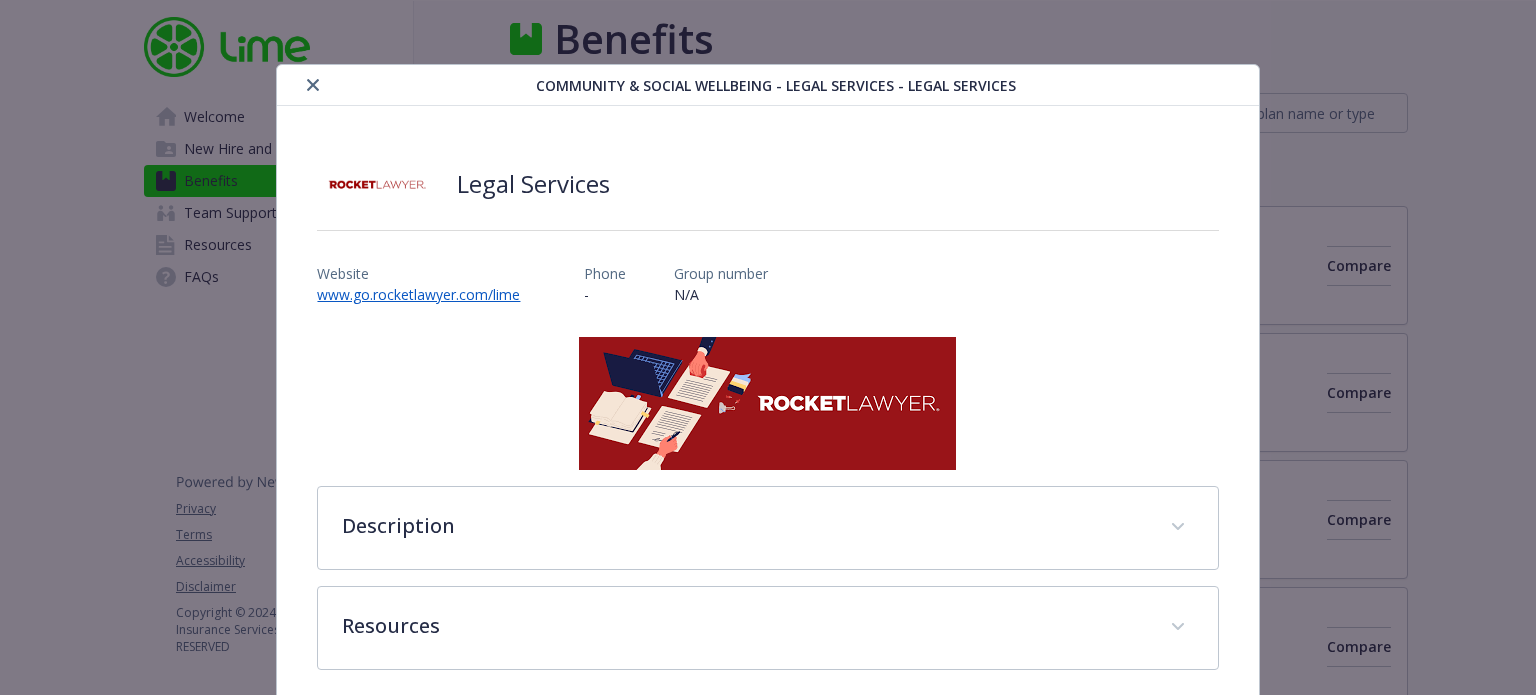 scroll, scrollTop: 16, scrollLeft: 0, axis: vertical 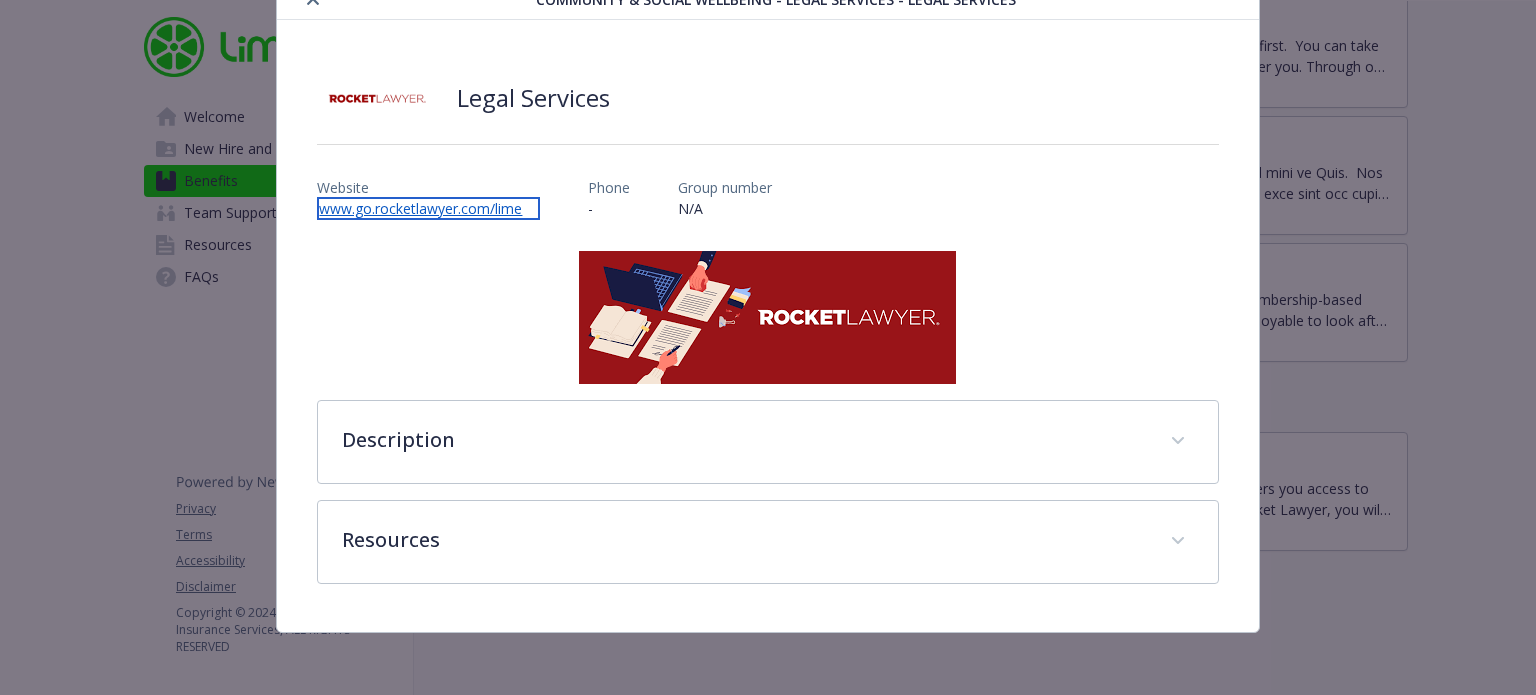 click on "www.go.rocketlawyer.com/lime" at bounding box center [428, 208] 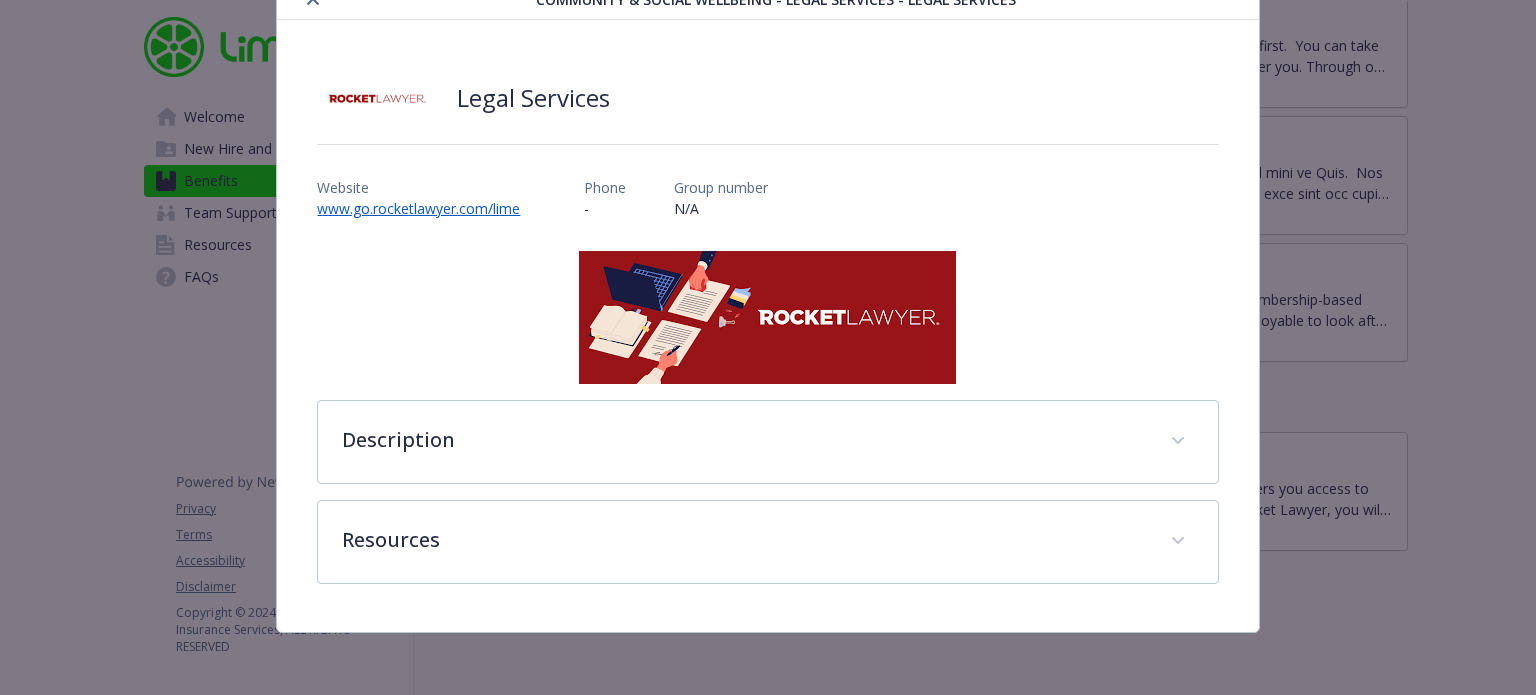 click on "Community & Social Wellbeing - Legal Services - Legal Services Legal Services Website www.go.rocketlawyer.com/lime Phone - Group number N/A Description Do you have an attorney on retainer? Most people don't, so our legal program offers you access to legal advice.
Rocket Lawyer is a Lime paid benefit, available to all Limers.
With Rocket Lawyer, you will have access to:
Legal Documents Library:  Create and sign hundreds of legal documents such as wills, leases, and child care authorization forms
Attorney Q&A:  Submit a question and get reliable legal advice within one business day
Attorney Phone Consultations:  Schedule a free, 30-minute phone call with a Rocket Lawyer Attorney specializing in your issue
RocketTax:  File your taxes with a CPA or EA for HALF OFF list prices at rocketlawyer.com/rockettax
RocketSign:  Instant online signatures on any document
Attorney Discounts:  Save up to 40% on lawyers in your area
Resources Rocket Lawyer Flyer.pdf" at bounding box center [768, 305] 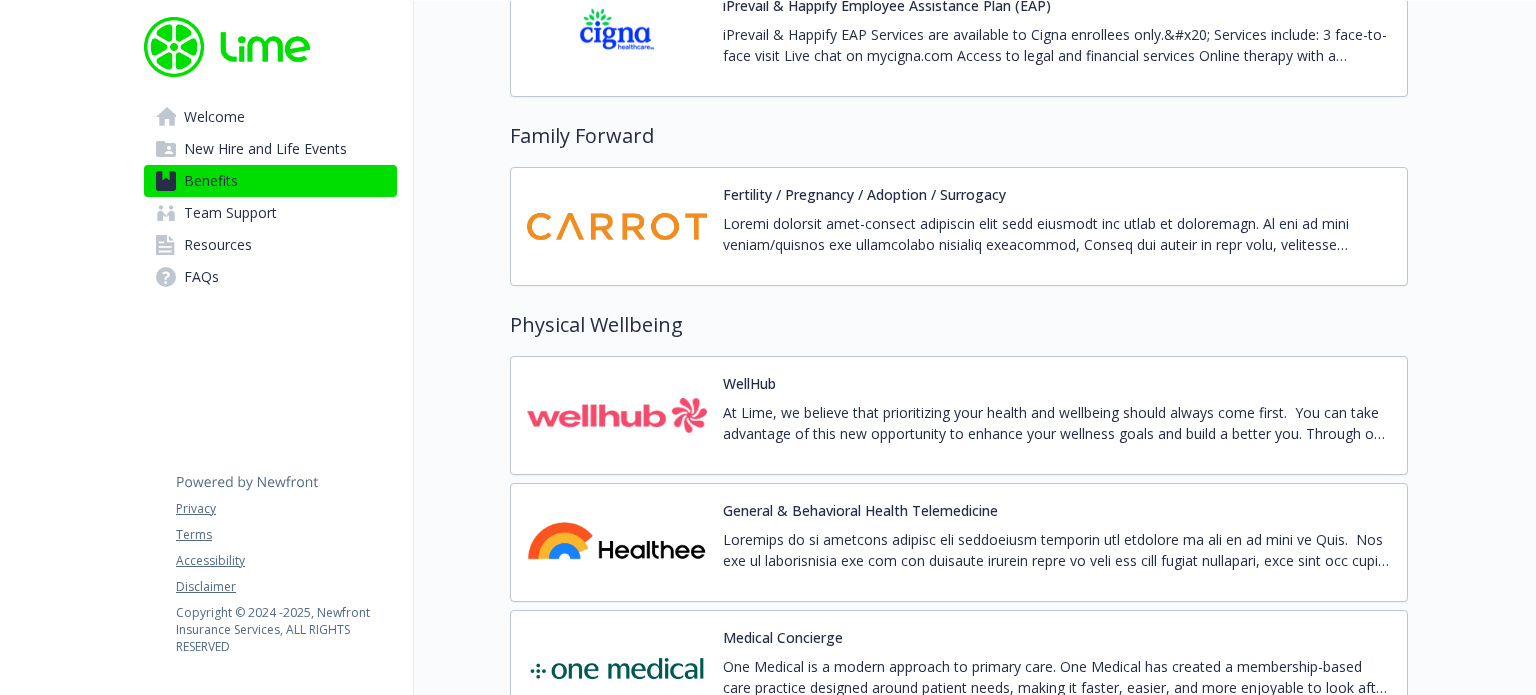 scroll, scrollTop: 4060, scrollLeft: 0, axis: vertical 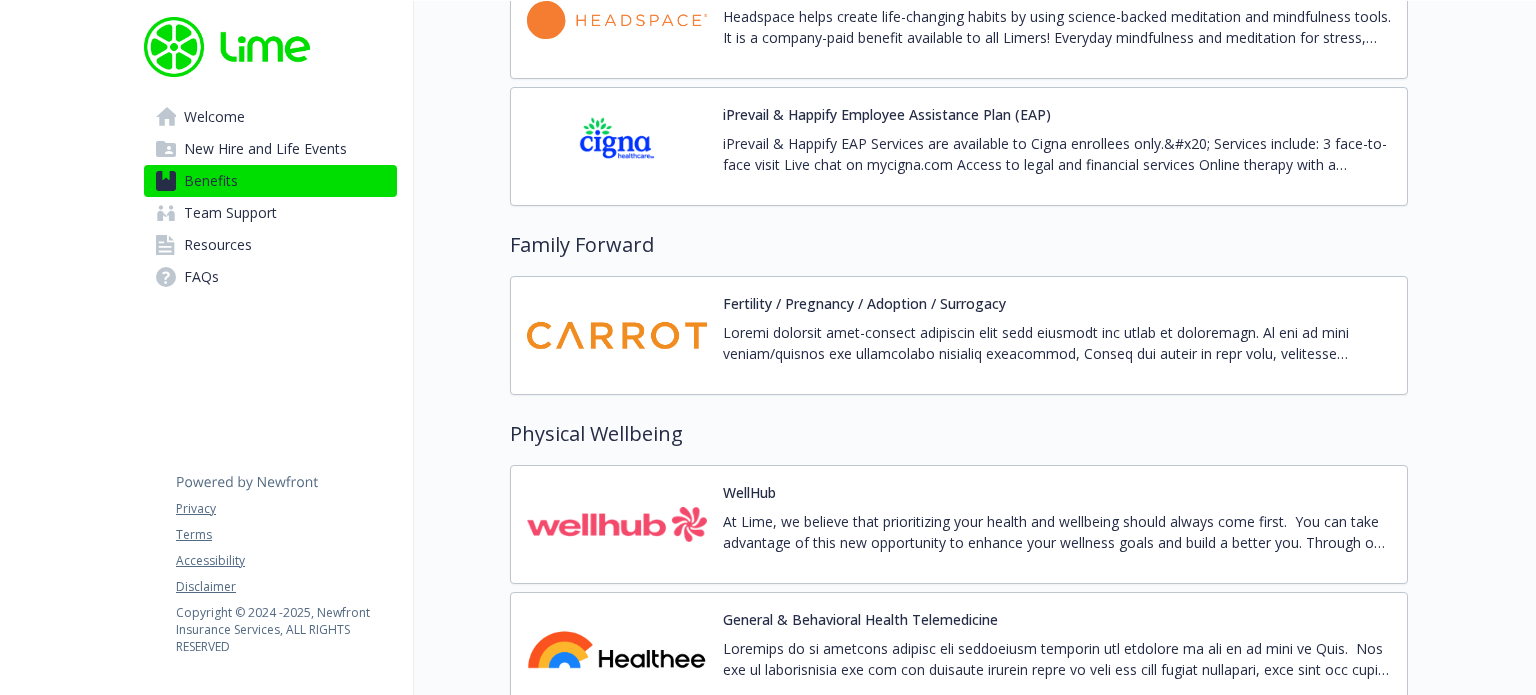 click on "Fertility / Pregnancy / Adoption / Surrogacy" at bounding box center (1057, 335) 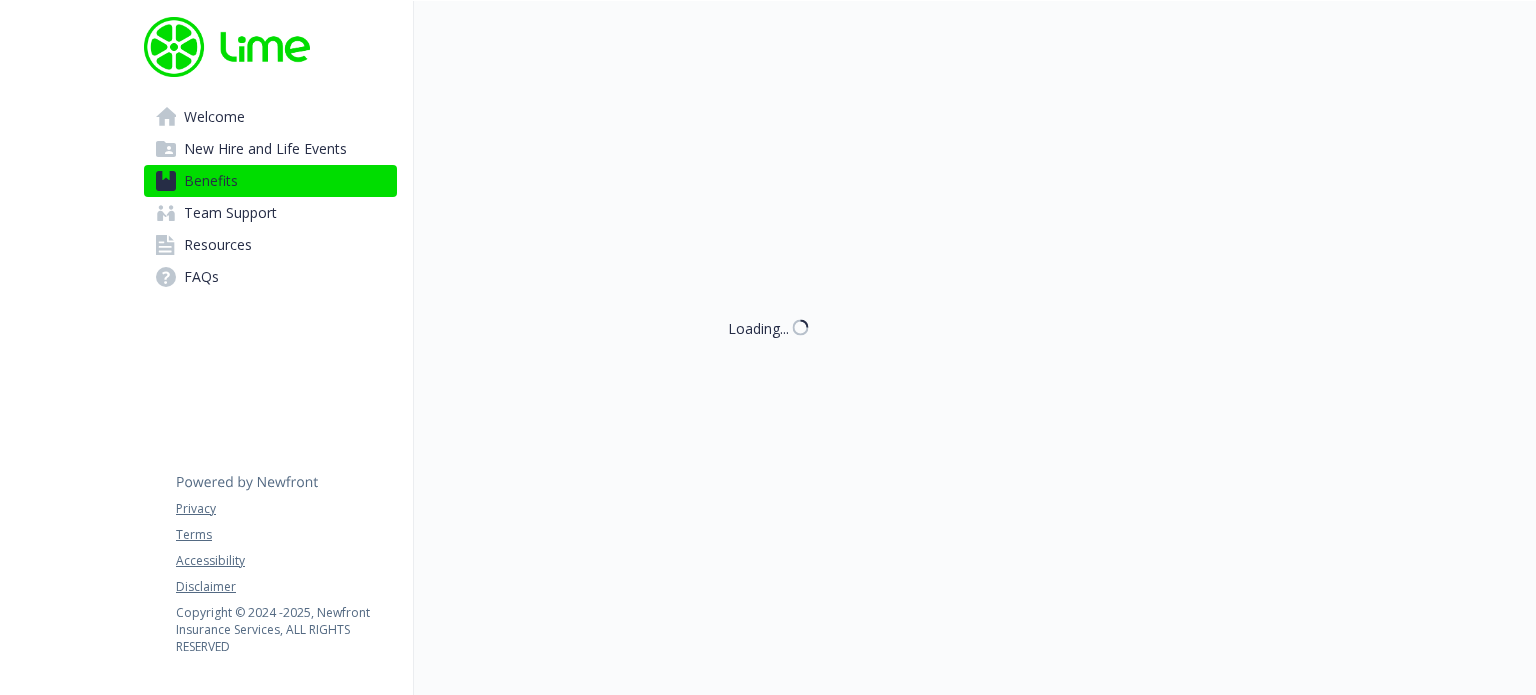 scroll, scrollTop: 4060, scrollLeft: 0, axis: vertical 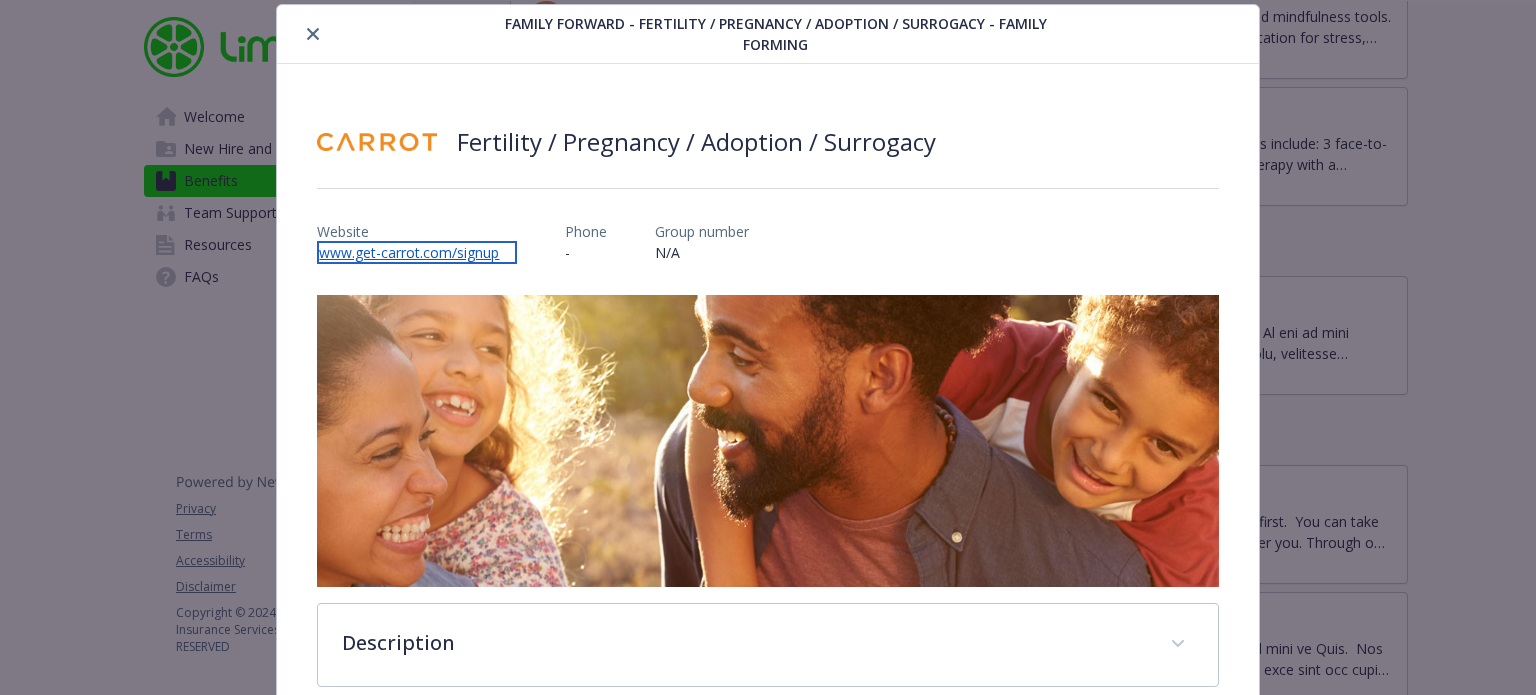 click on "www.get-carrot.com/signup" at bounding box center [417, 252] 